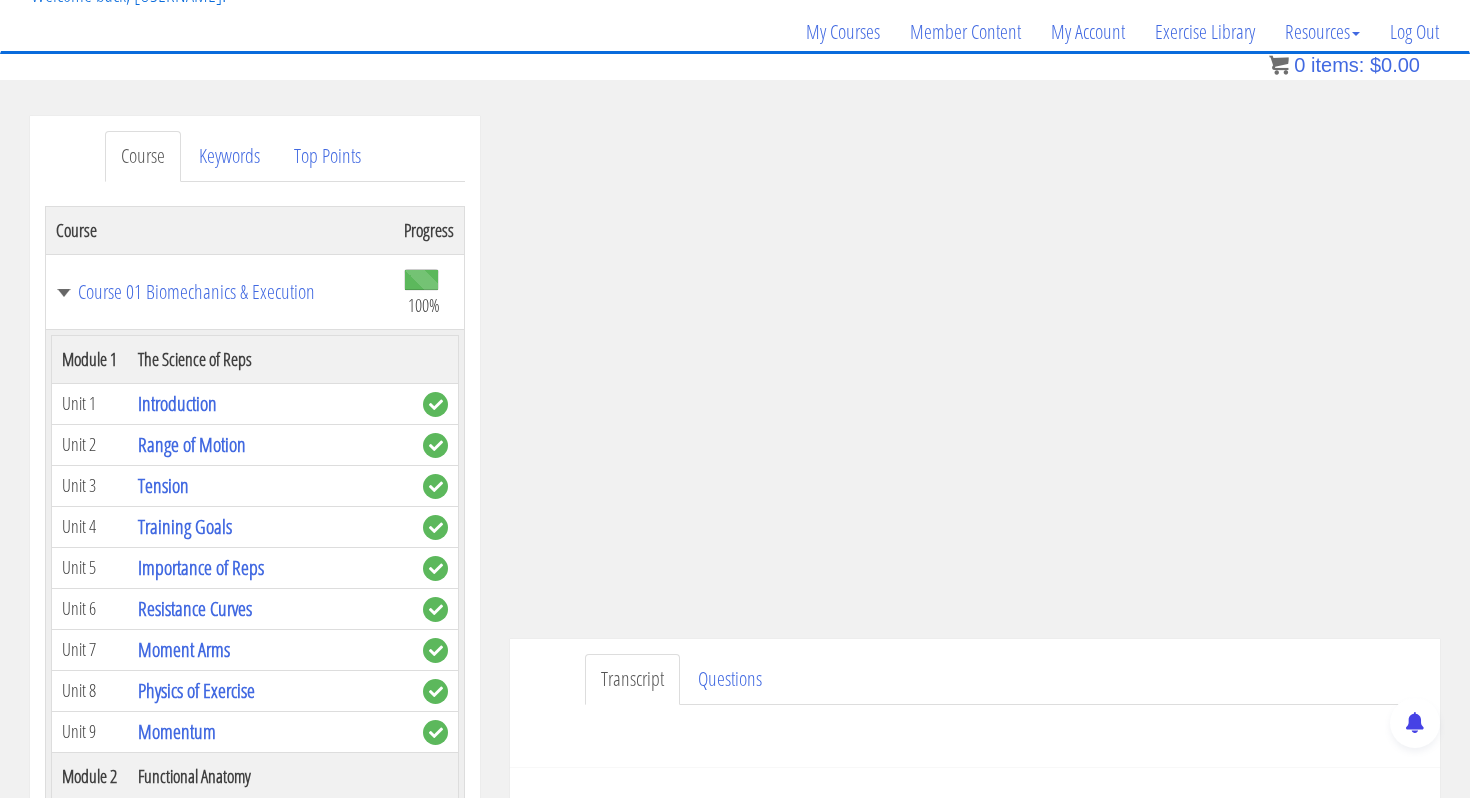 scroll, scrollTop: 0, scrollLeft: 0, axis: both 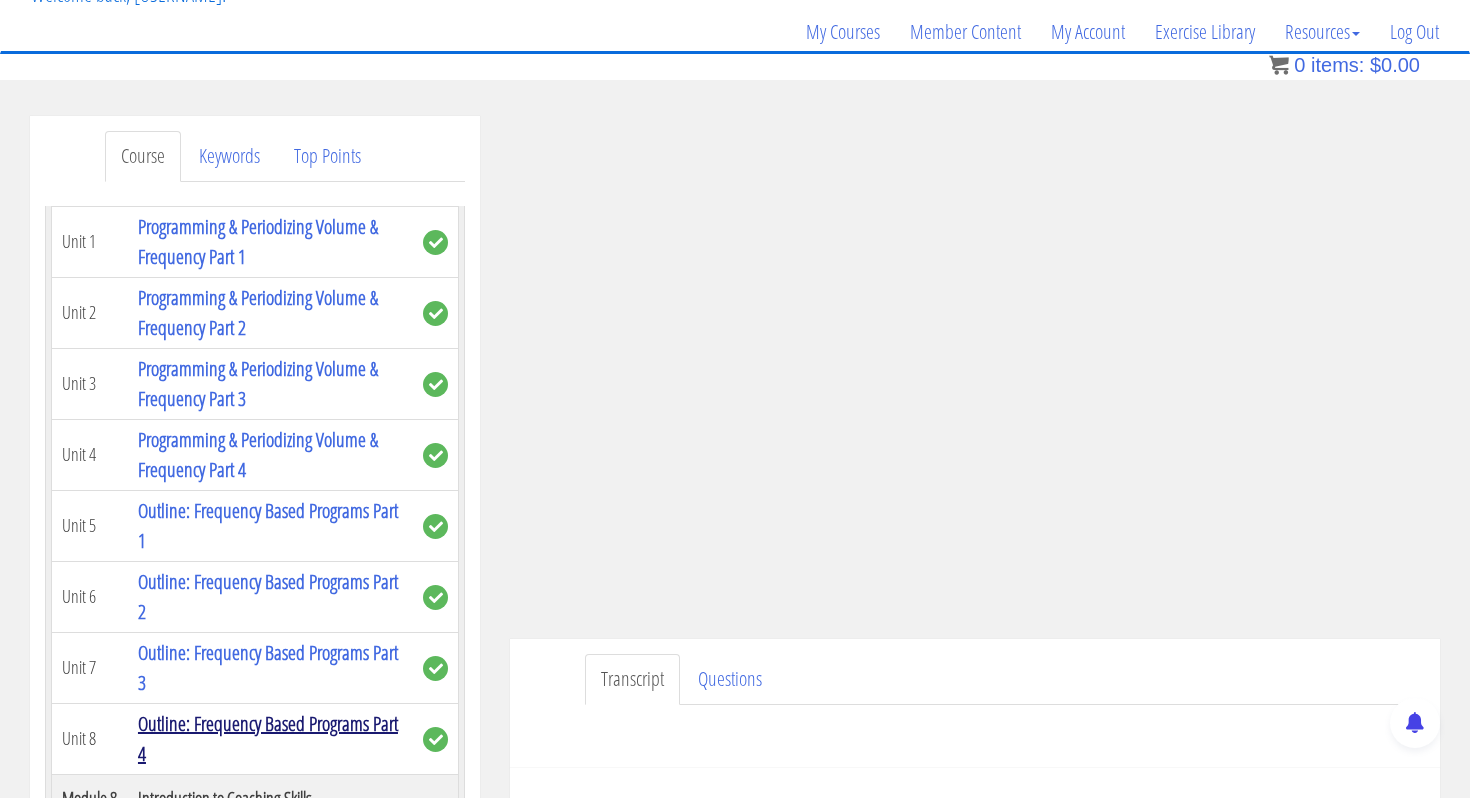 click on "Outline: Frequency Based Programs Part 4" at bounding box center [268, 738] 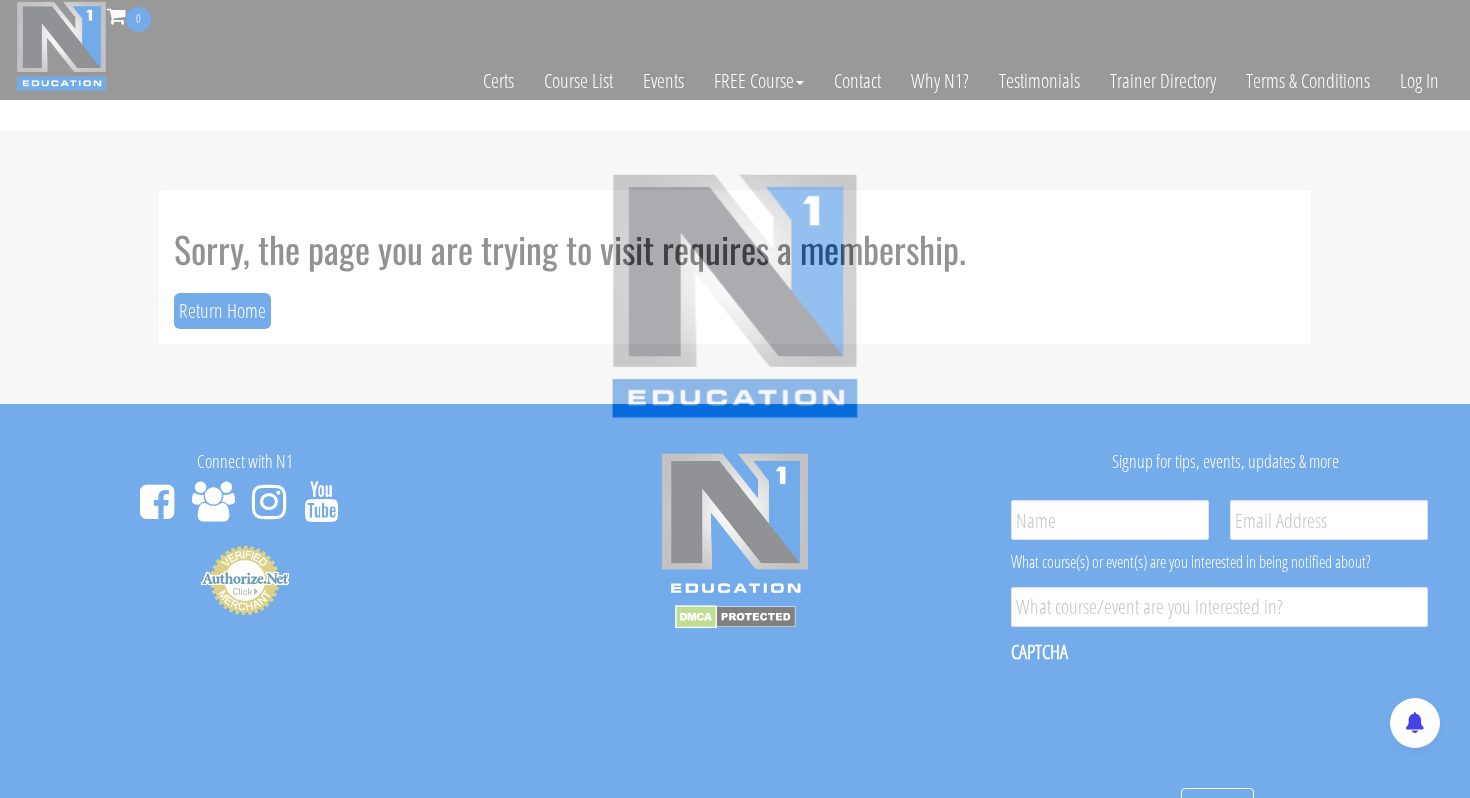 scroll, scrollTop: 0, scrollLeft: 0, axis: both 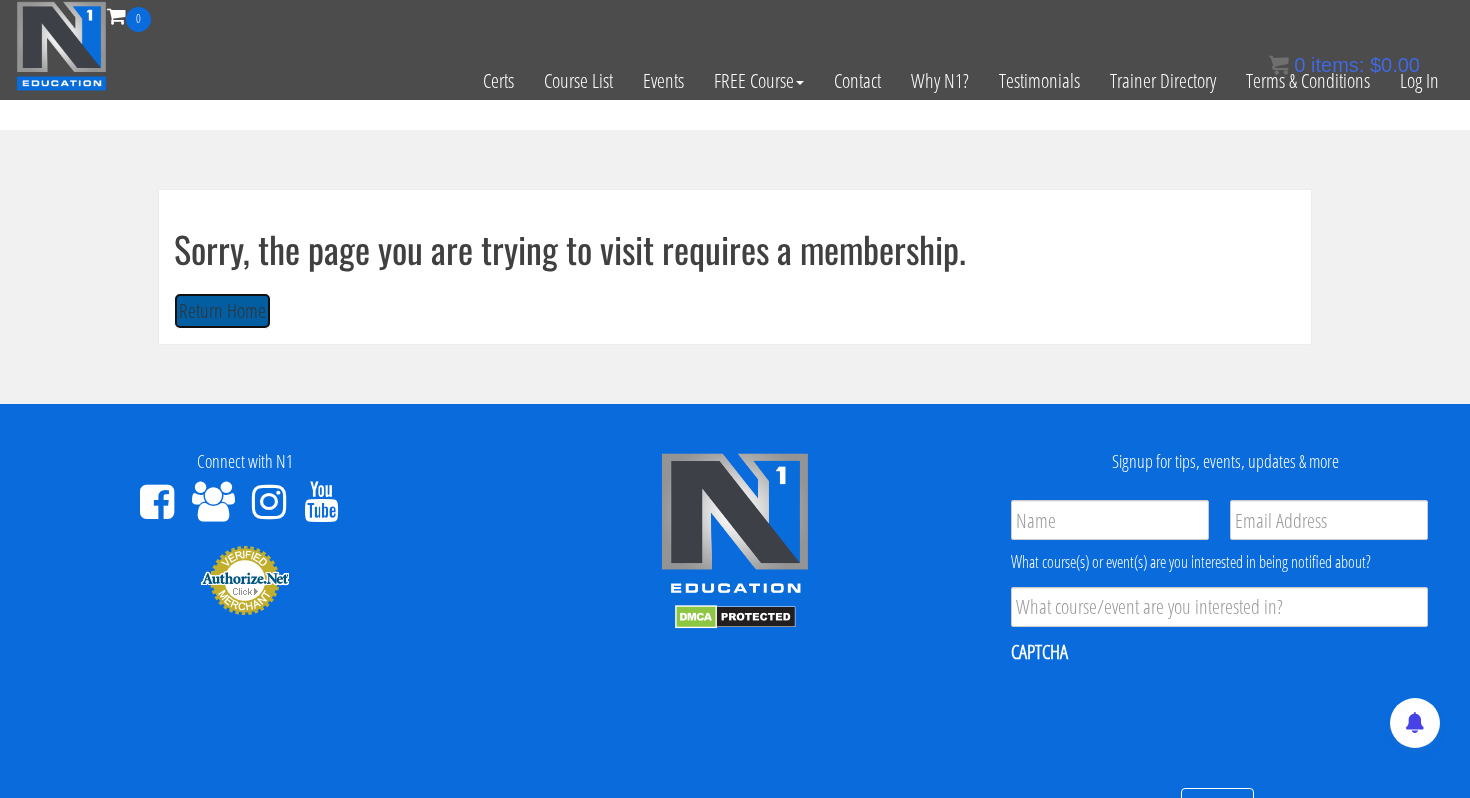 click on "Return Home" at bounding box center (222, 311) 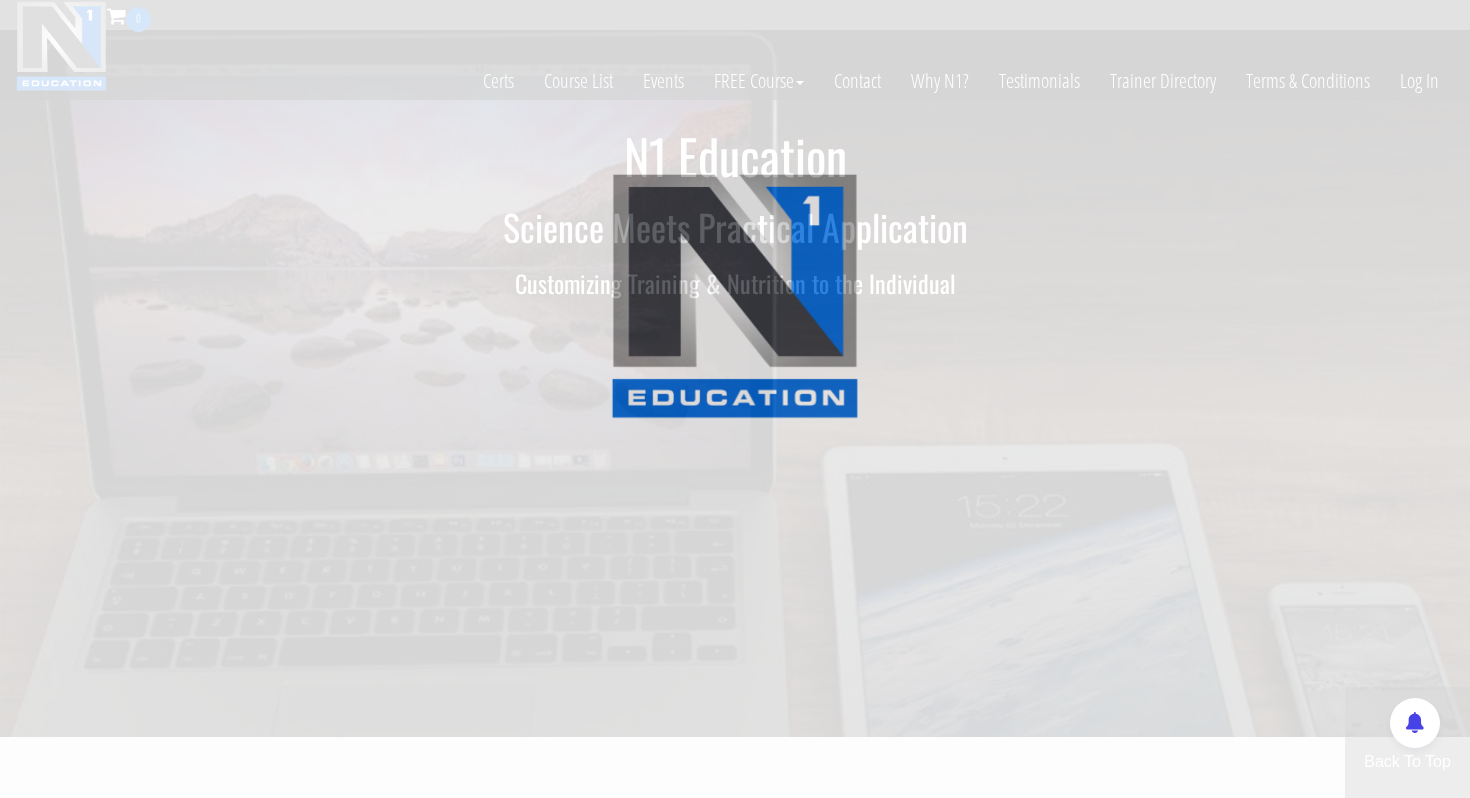scroll, scrollTop: 0, scrollLeft: 0, axis: both 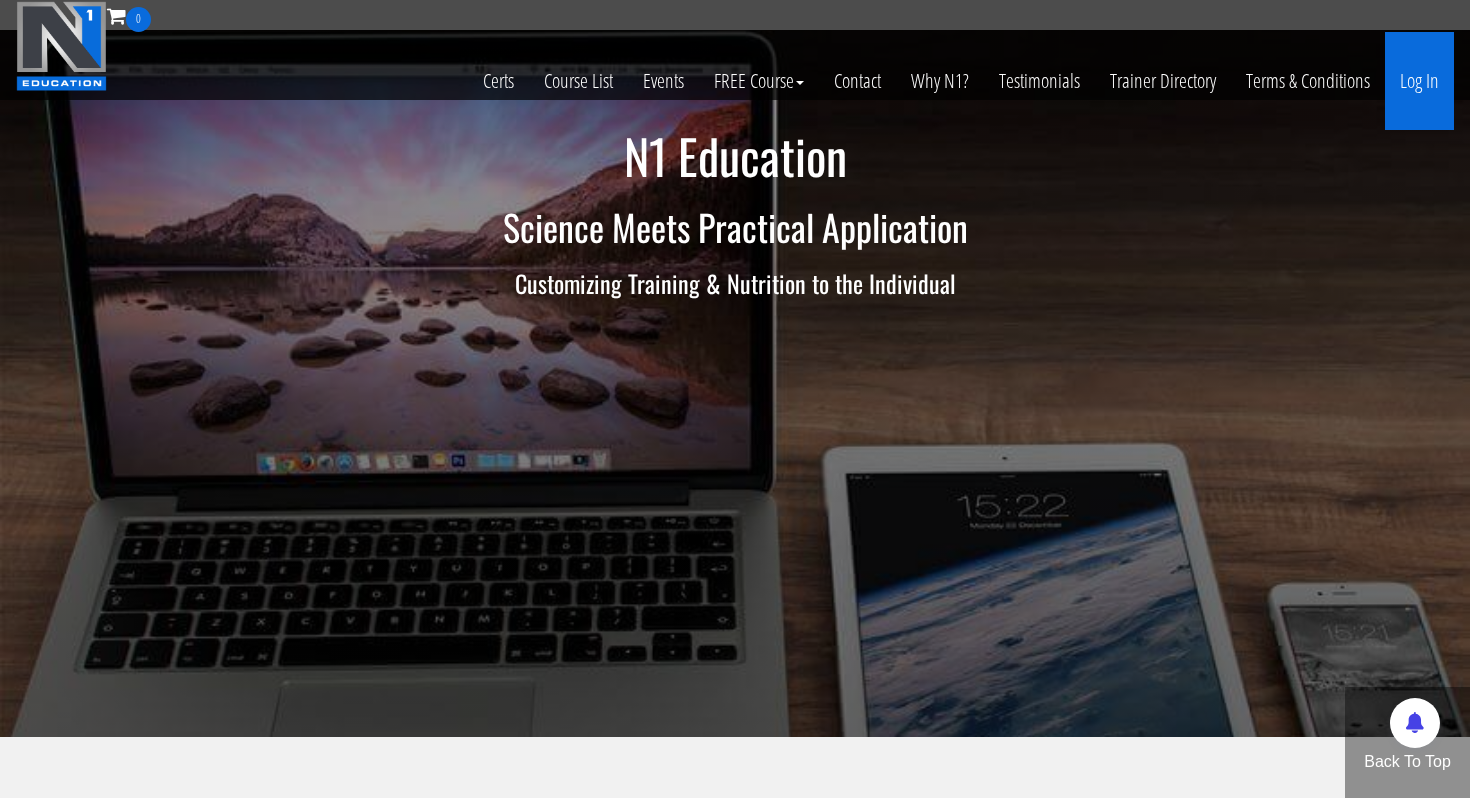 click on "Log In" at bounding box center [1419, 81] 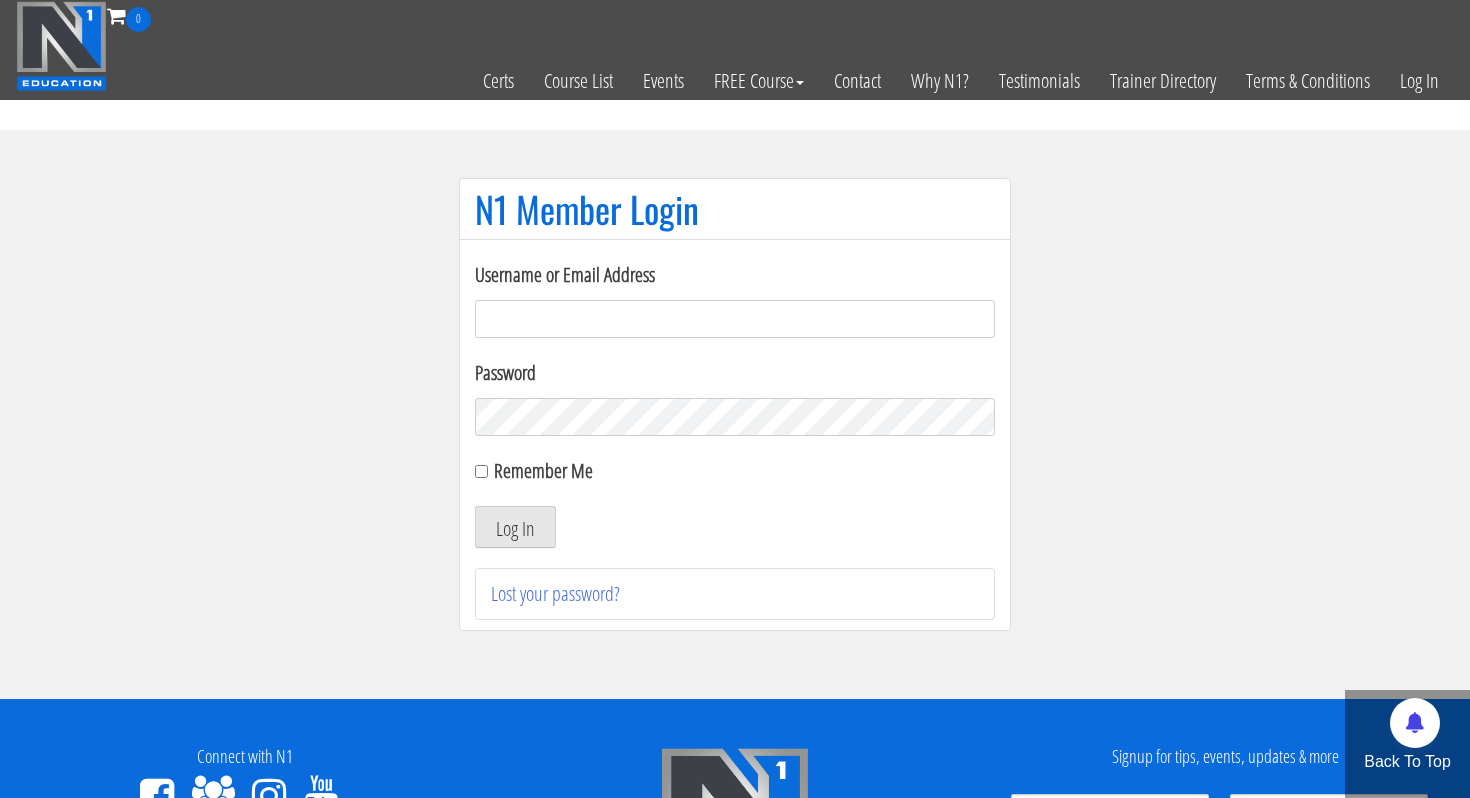 scroll, scrollTop: 0, scrollLeft: 0, axis: both 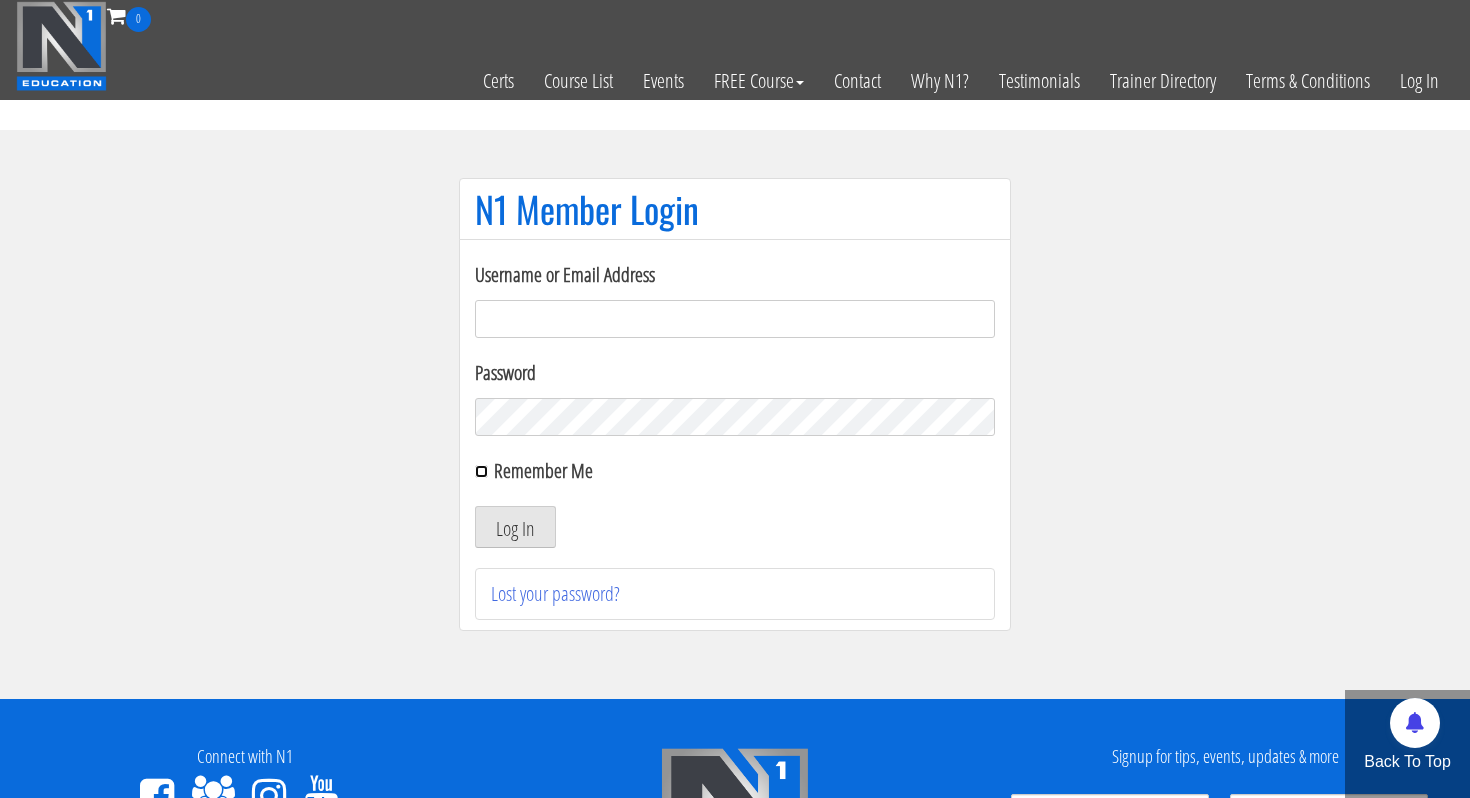 click on "Remember Me" at bounding box center (481, 471) 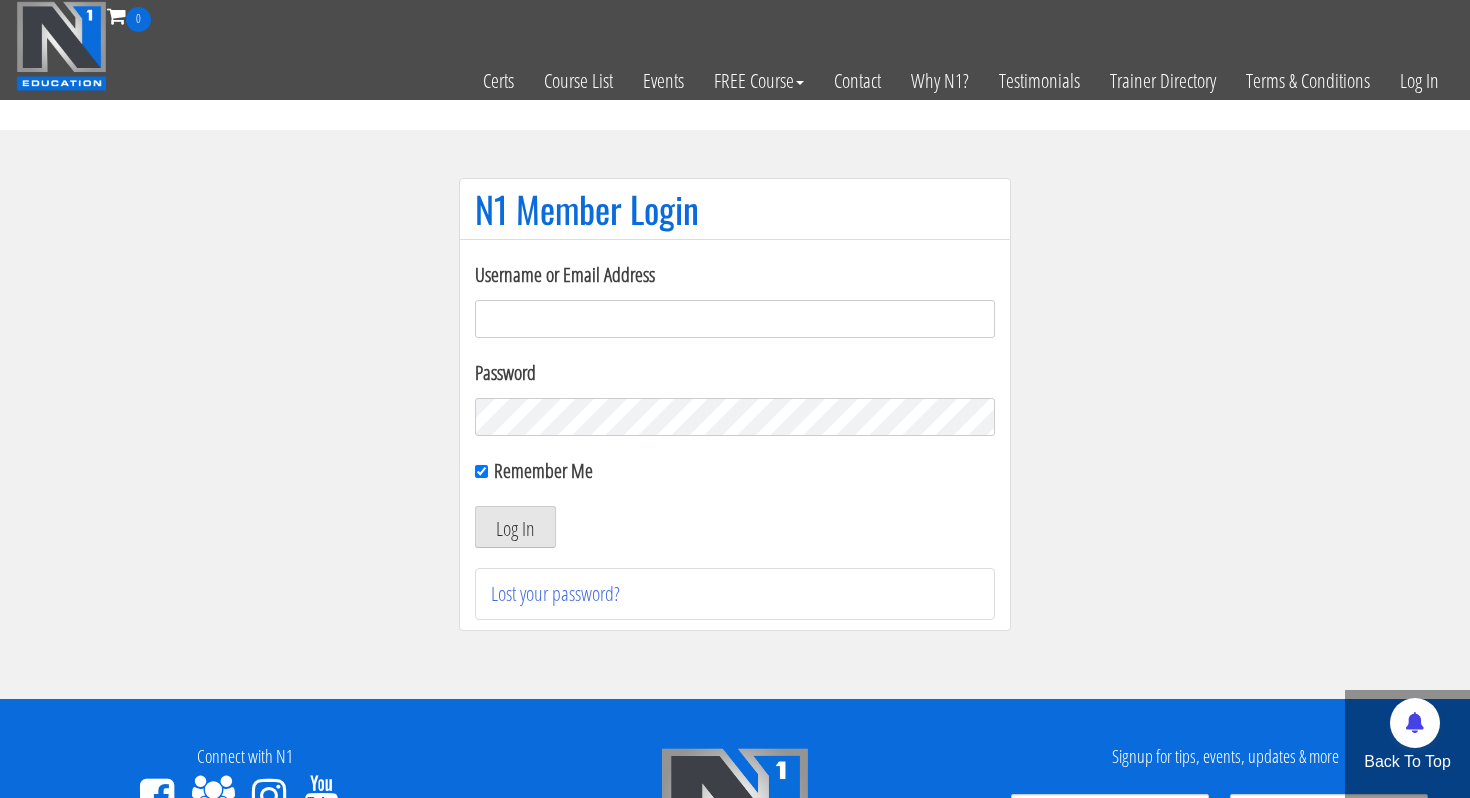 click on "Username or Email Address" at bounding box center [735, 319] 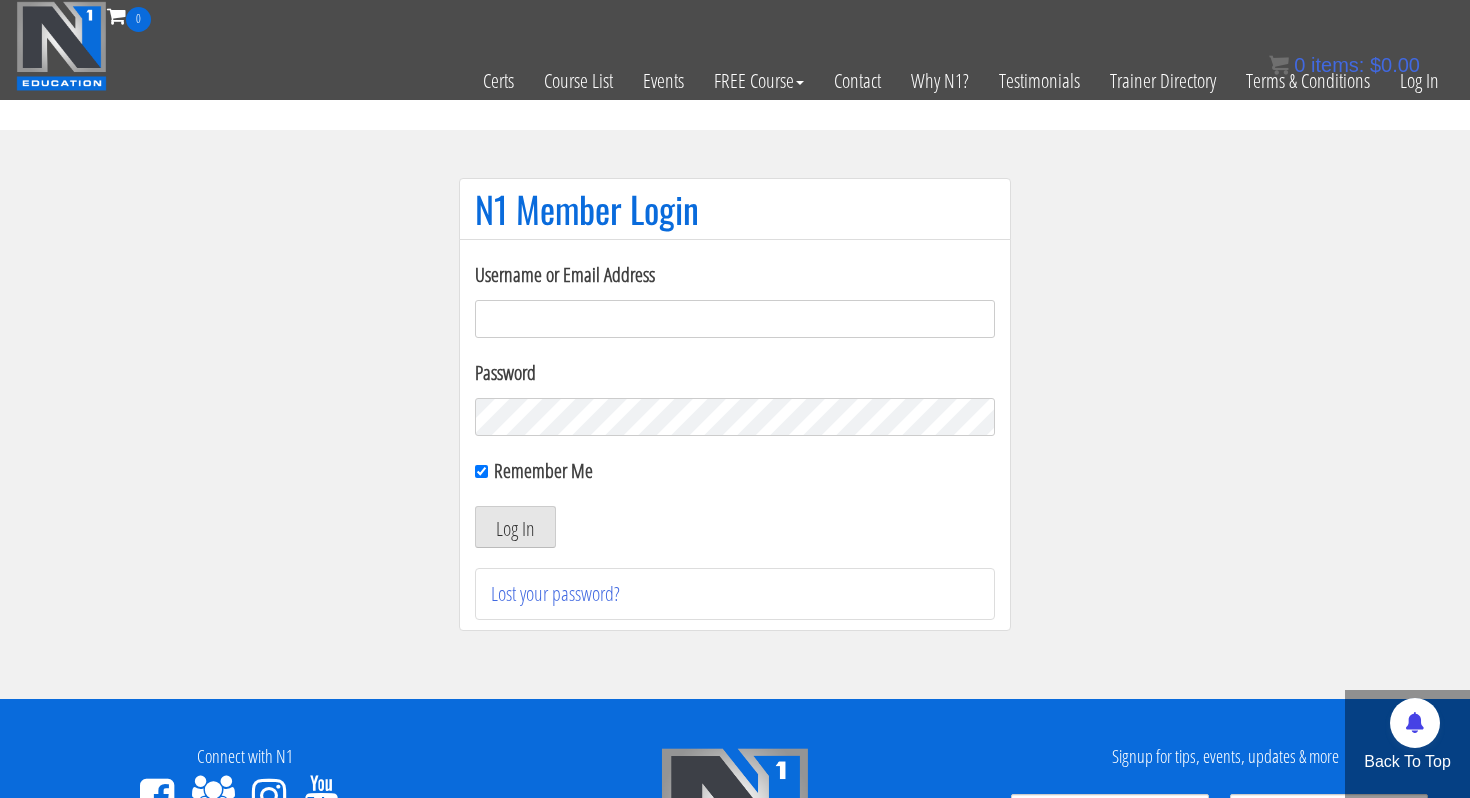 type on "Rutger.a.visser@gmail.com" 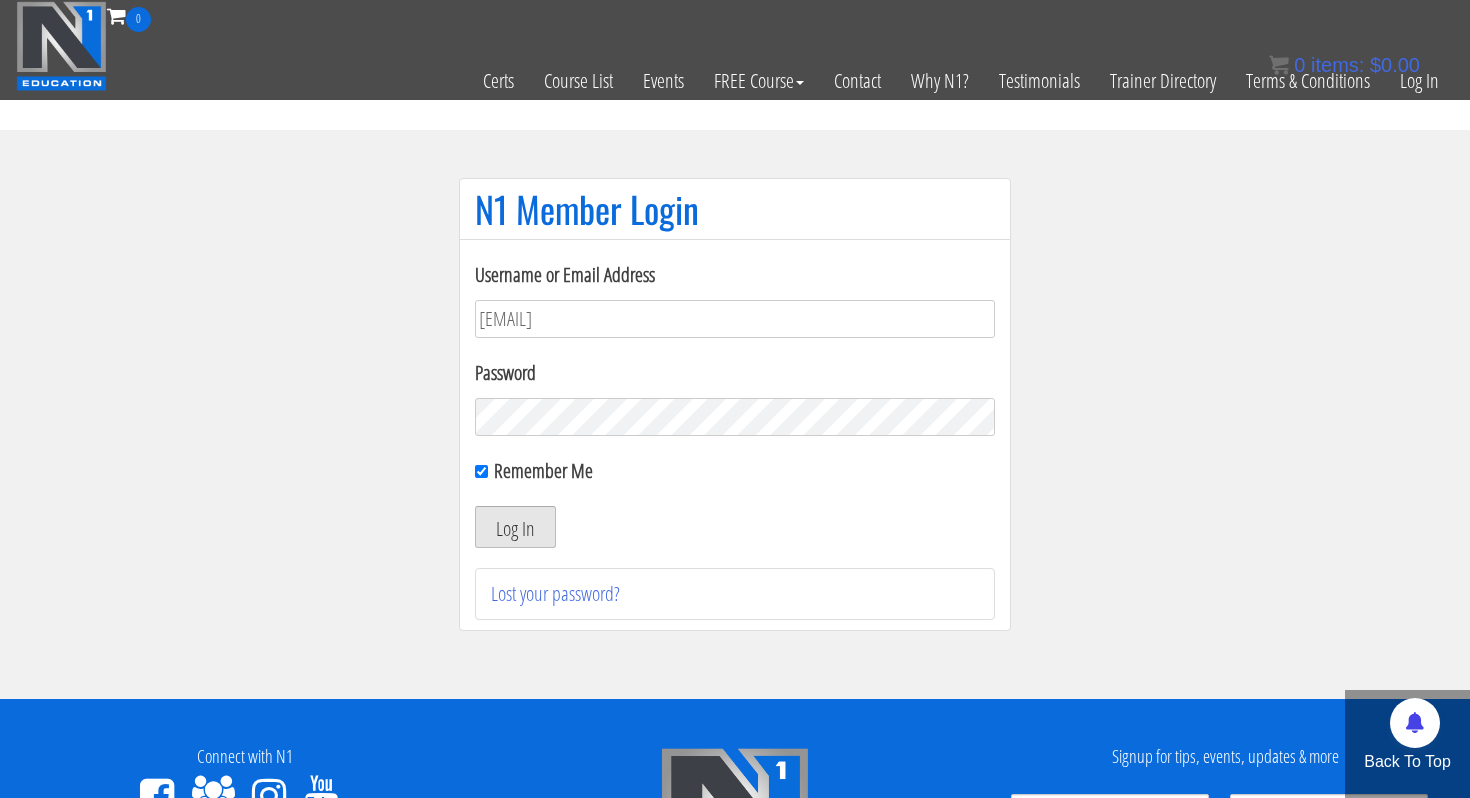 click on "Log In" at bounding box center (515, 527) 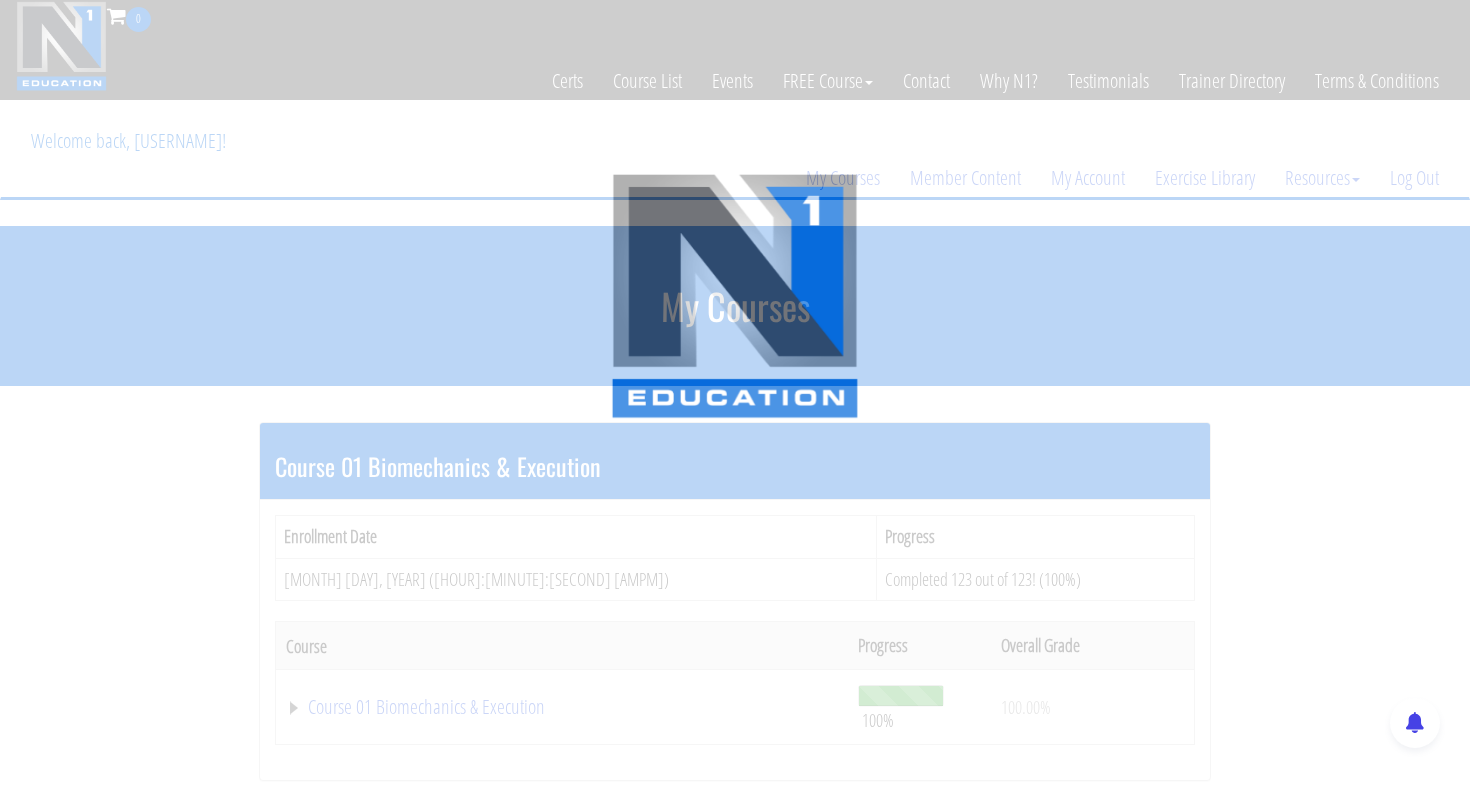 scroll, scrollTop: 0, scrollLeft: 0, axis: both 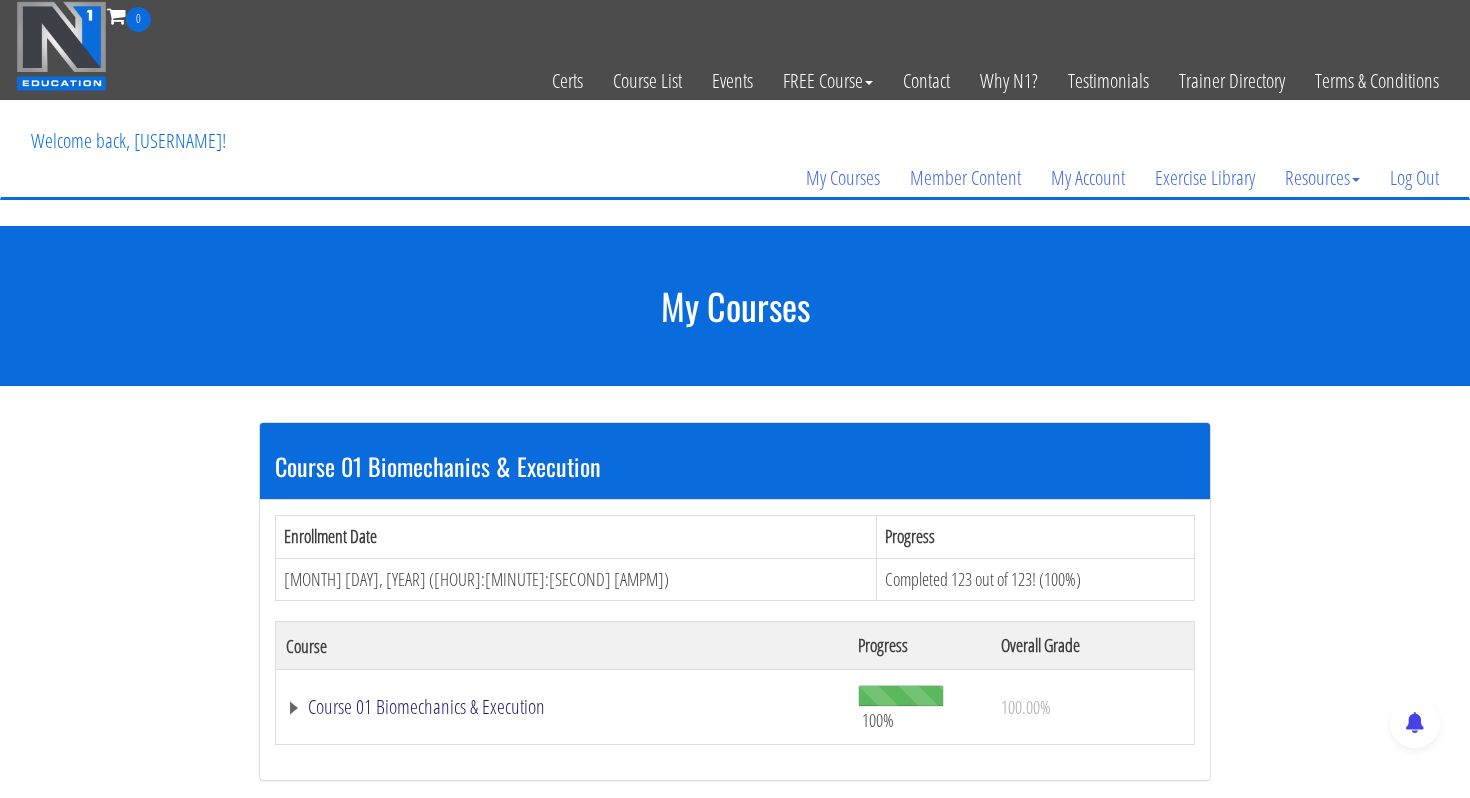 click on "Course 01 Biomechanics & Execution" at bounding box center [562, 707] 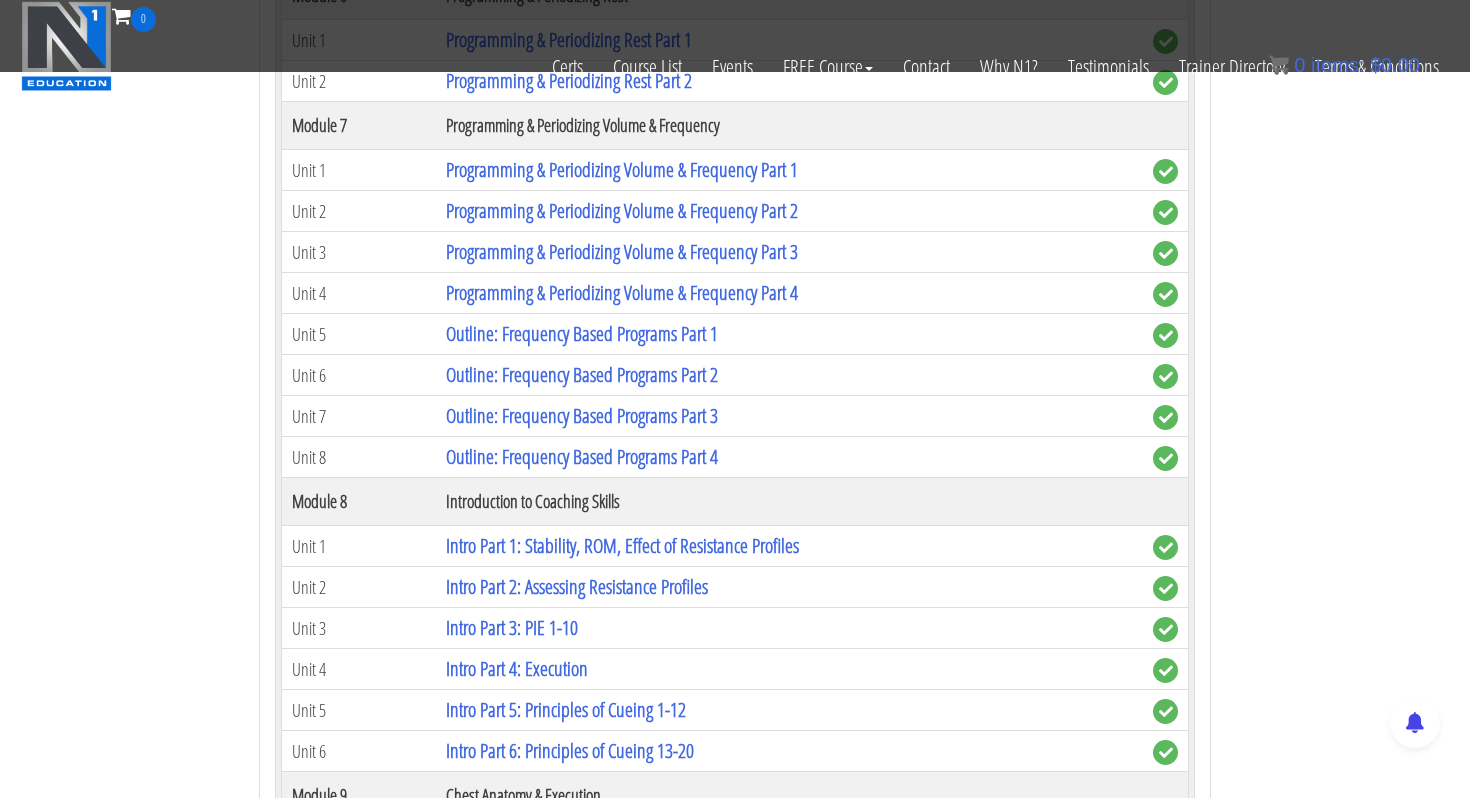 scroll, scrollTop: 2461, scrollLeft: 0, axis: vertical 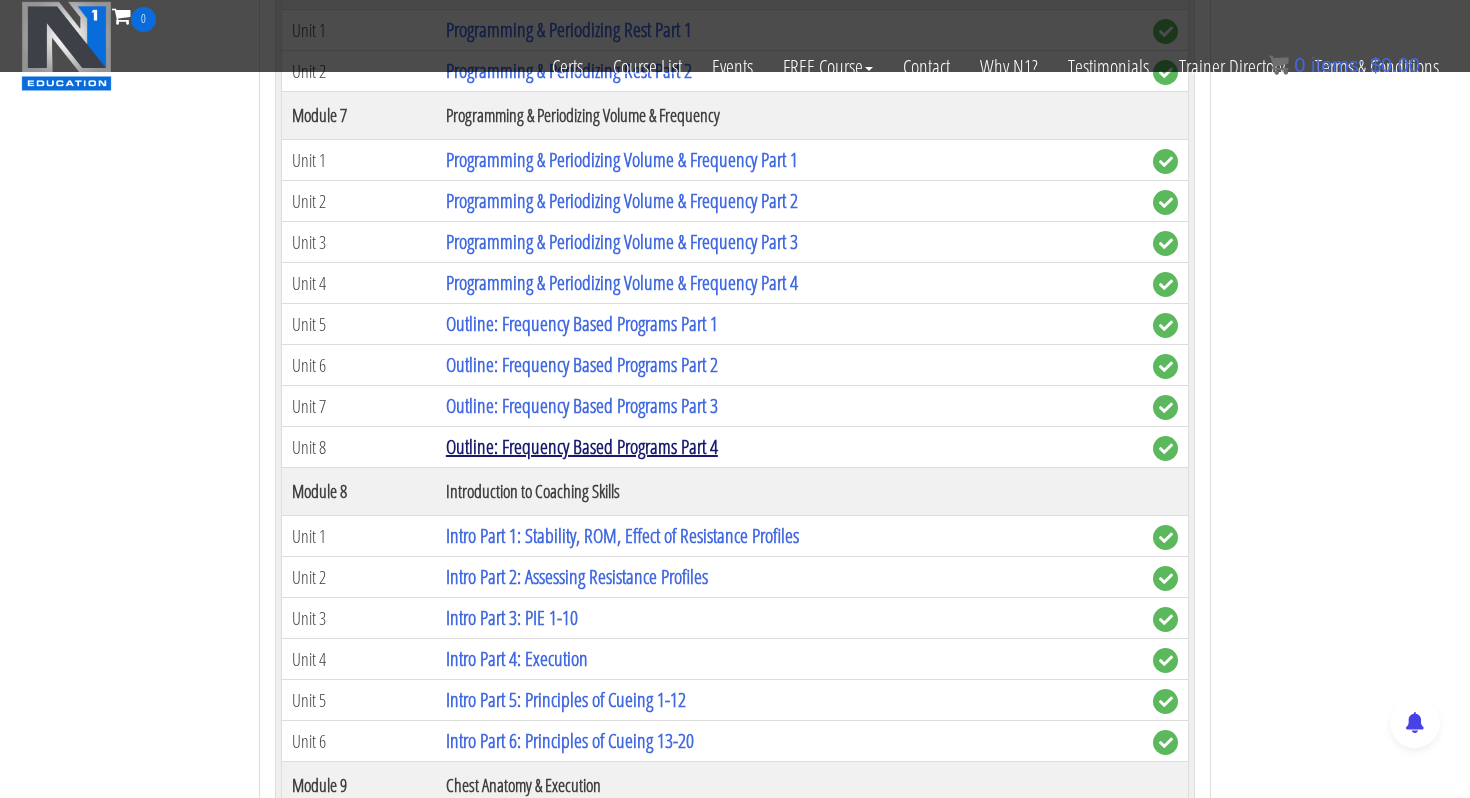 click on "Outline: Frequency Based Programs Part 4" at bounding box center (582, 446) 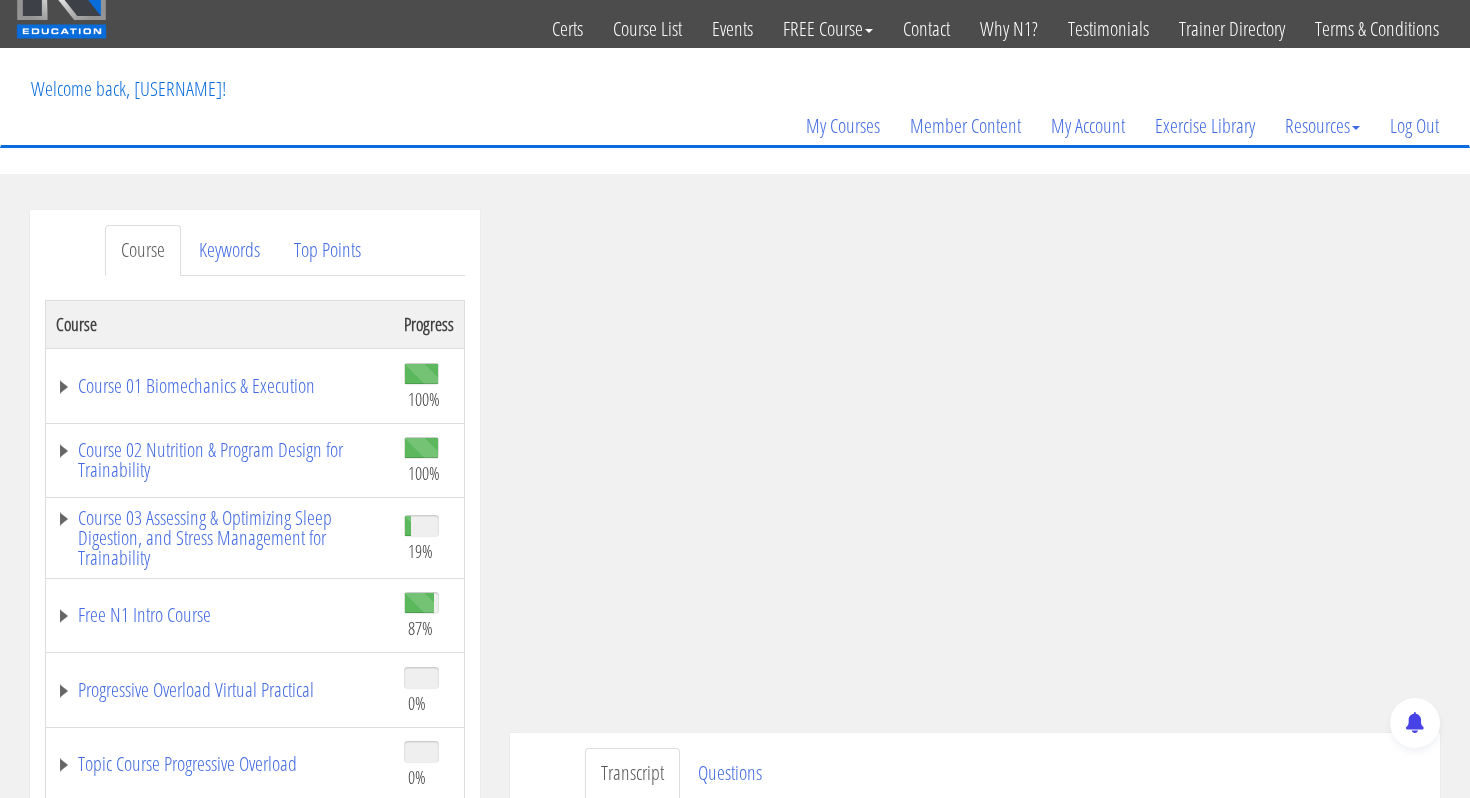 scroll, scrollTop: 98, scrollLeft: 0, axis: vertical 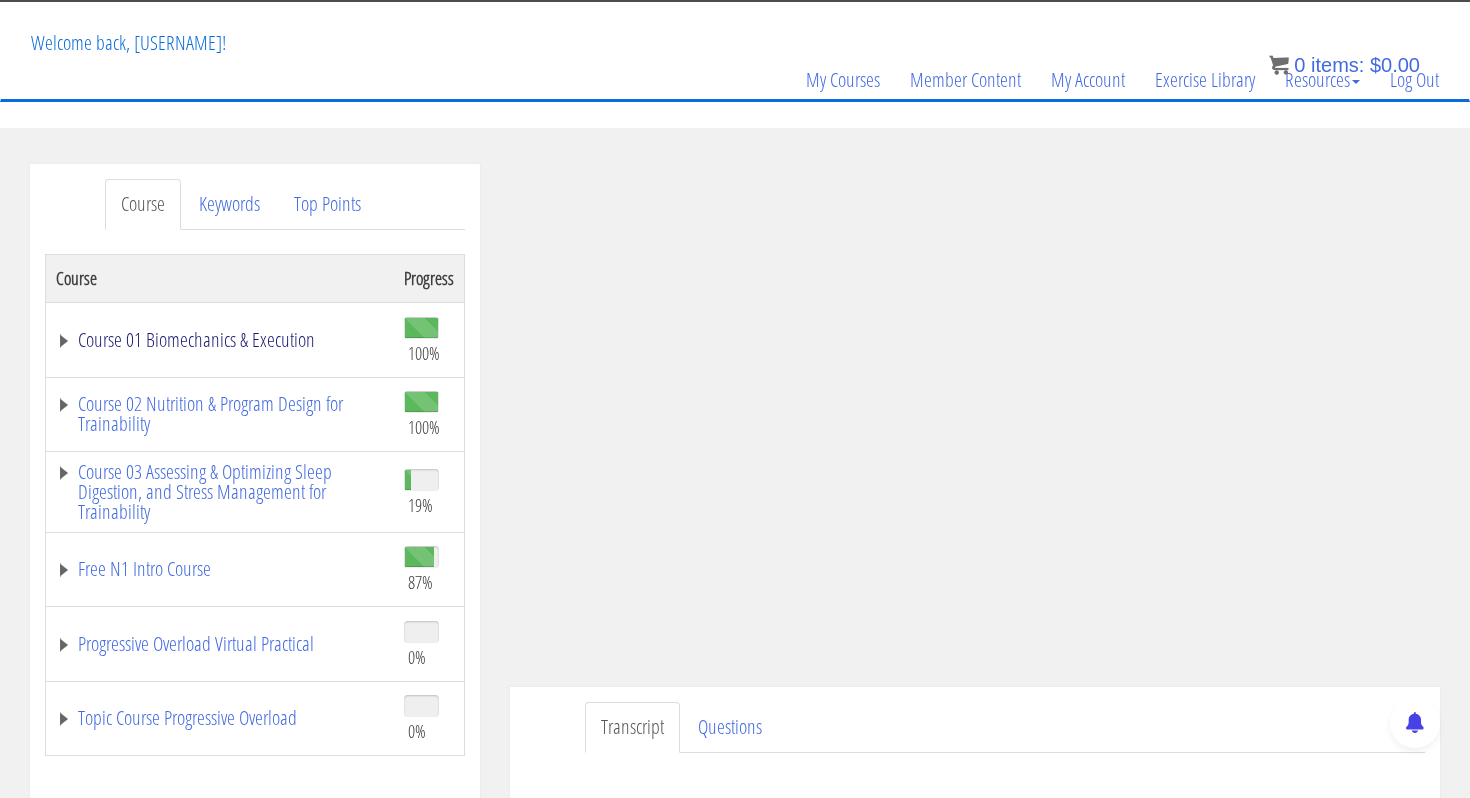 click on "Course 01 Biomechanics & Execution" at bounding box center [220, 340] 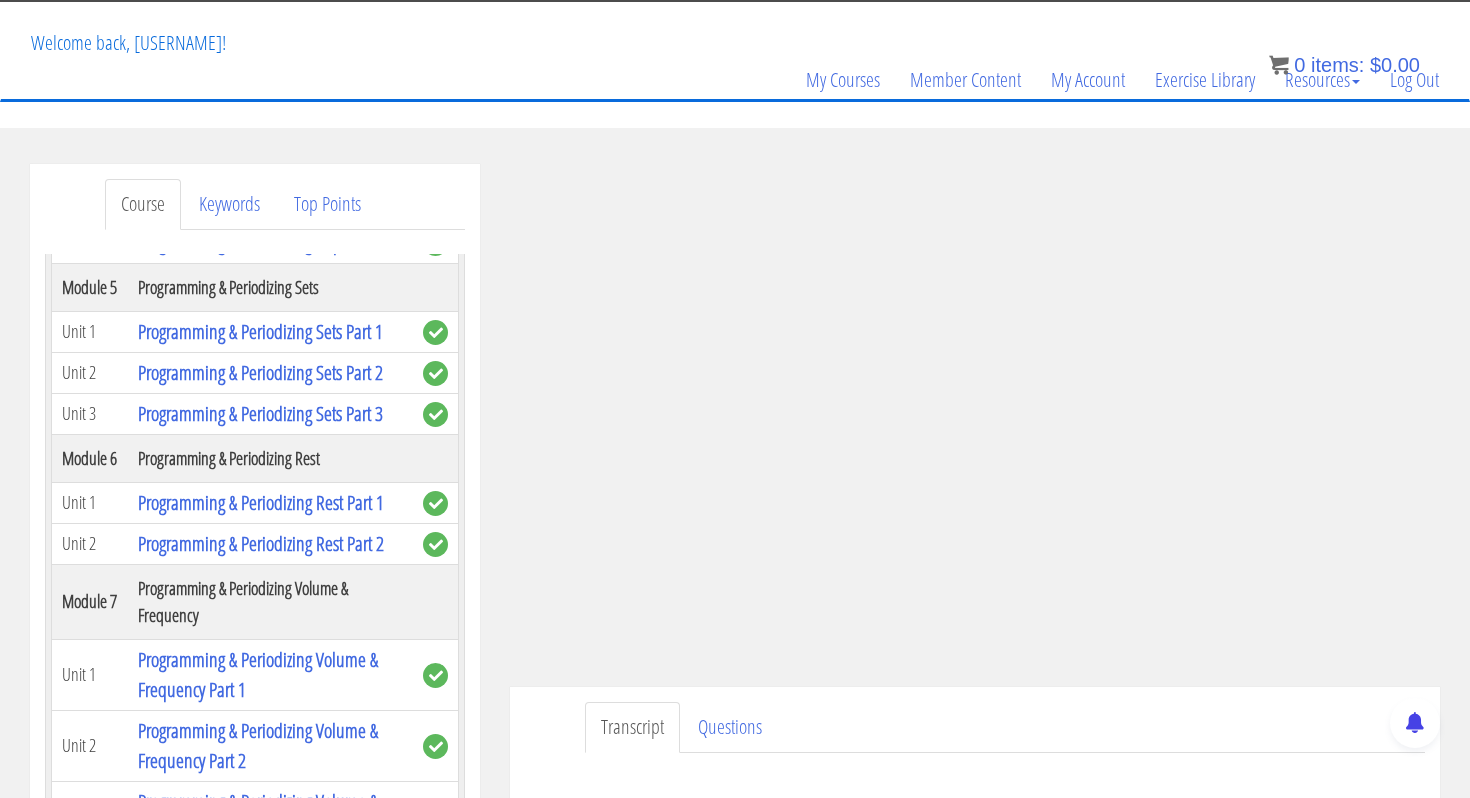 scroll, scrollTop: 1900, scrollLeft: 0, axis: vertical 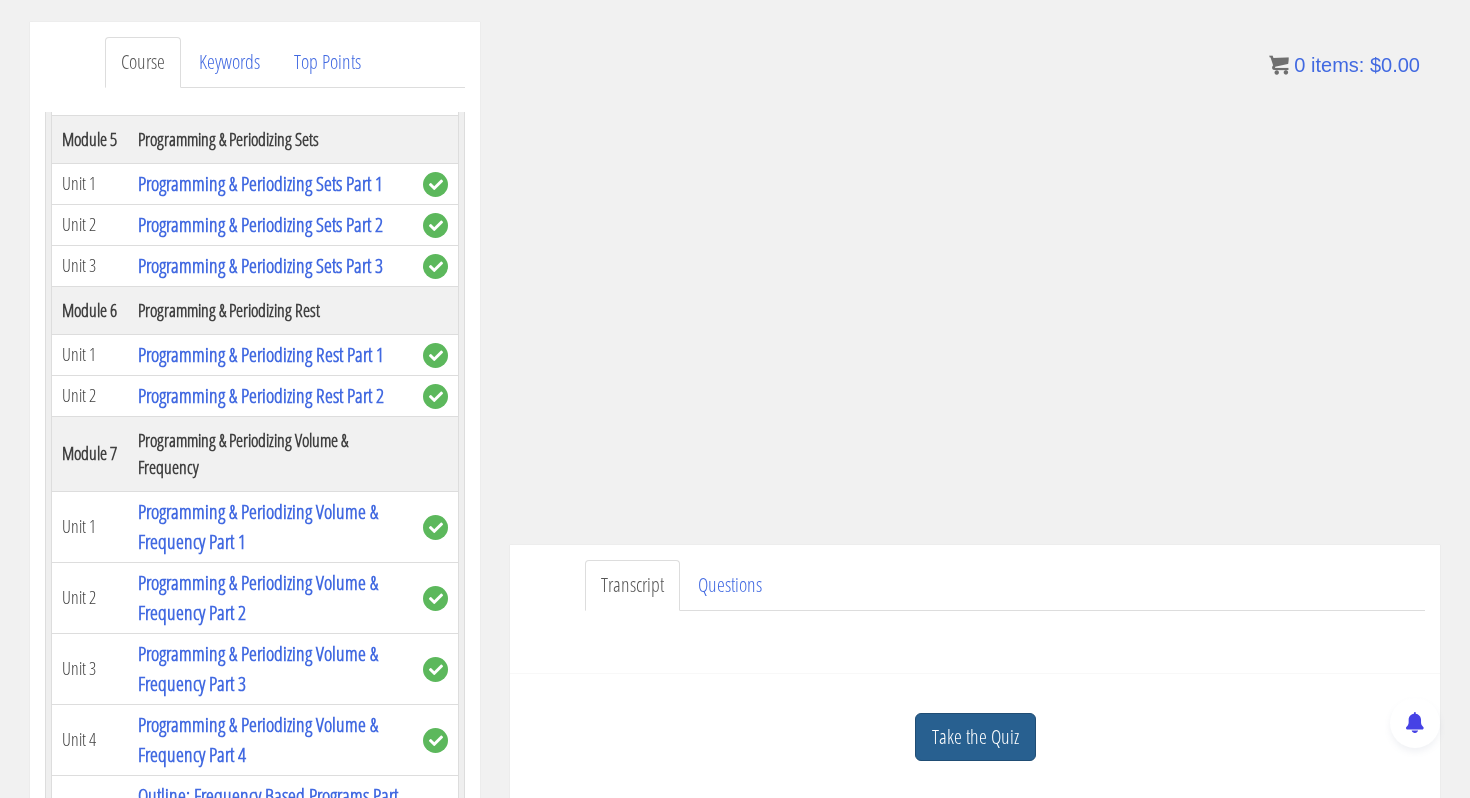 click on "Take the Quiz" at bounding box center (975, 737) 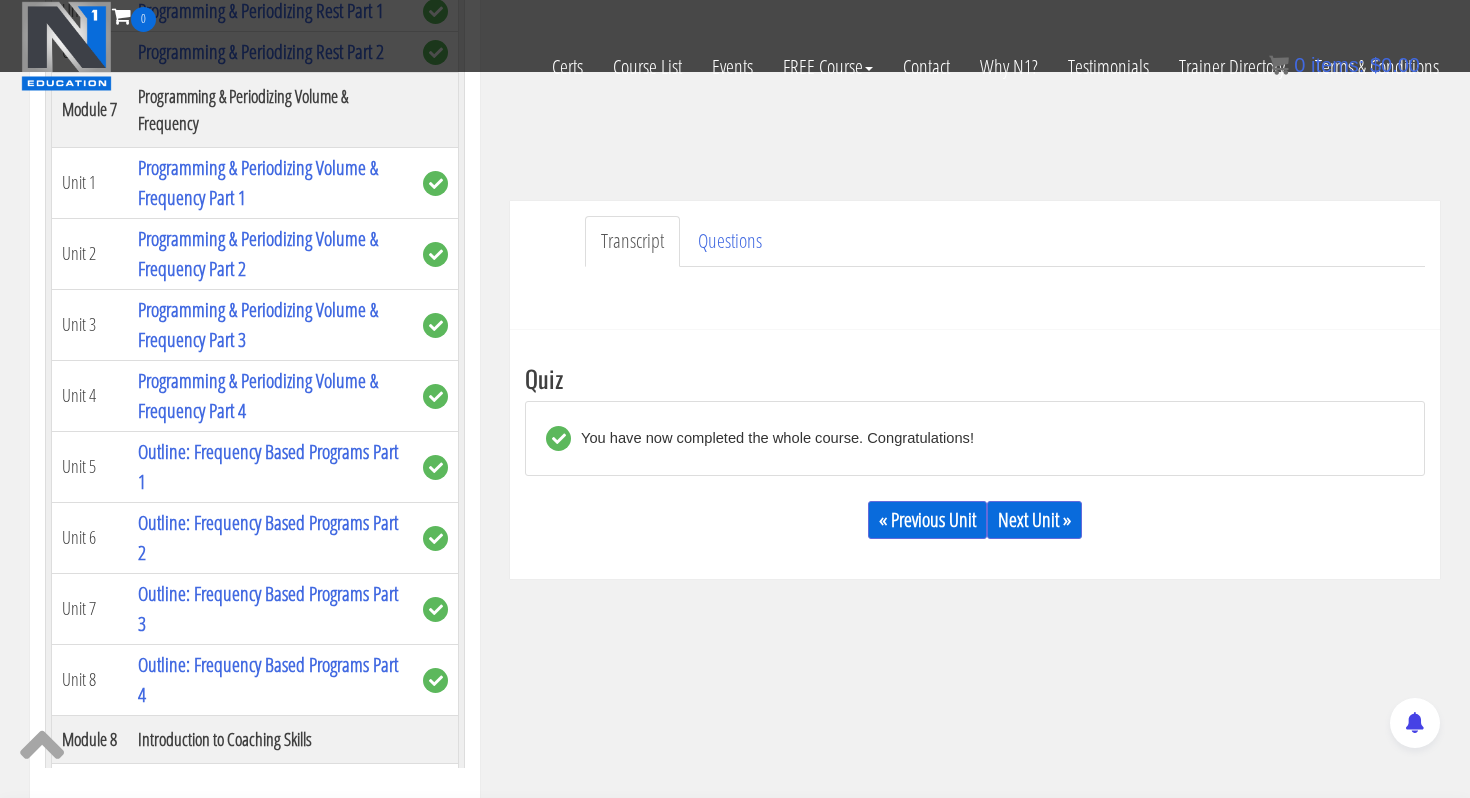 scroll, scrollTop: 453, scrollLeft: 0, axis: vertical 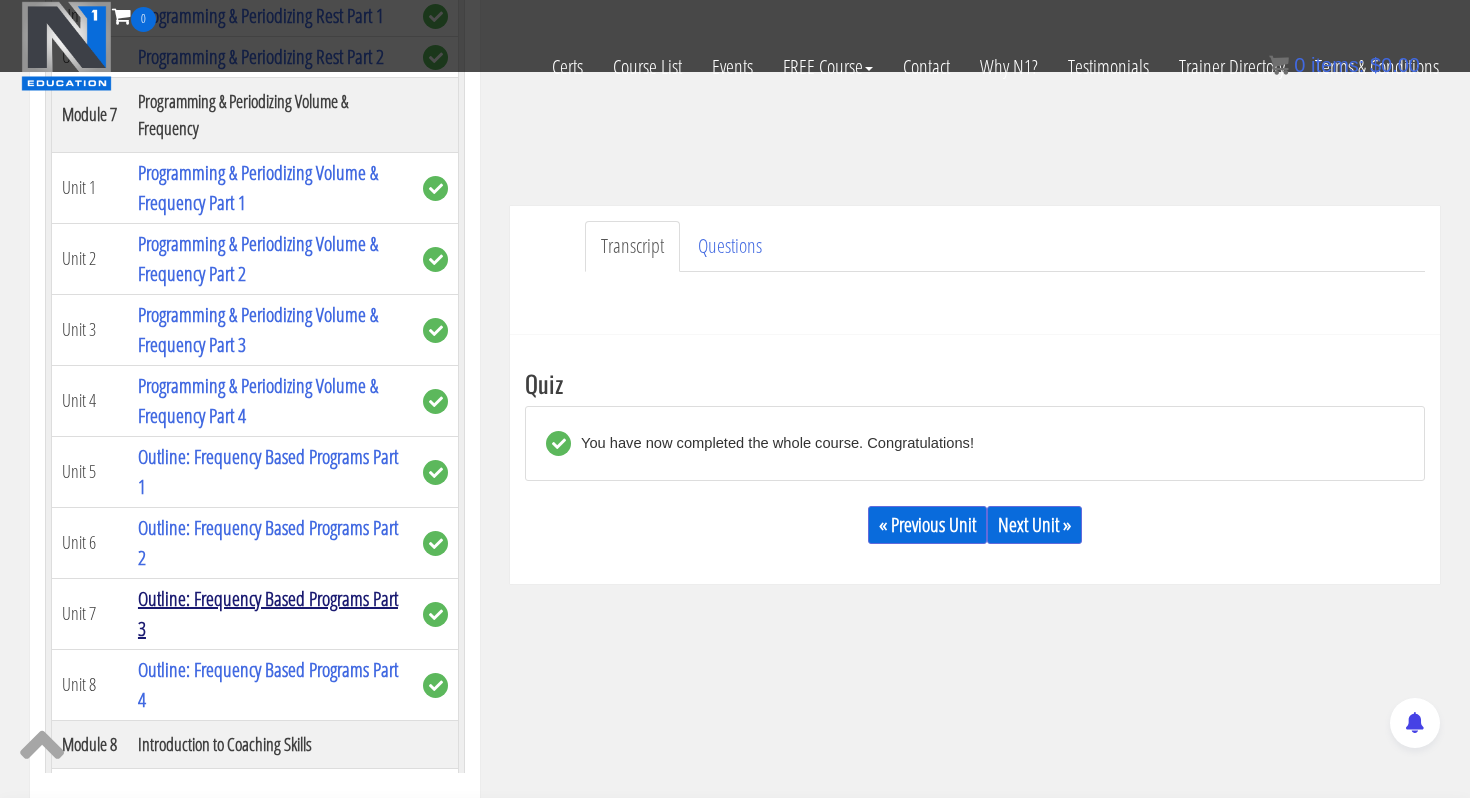 click on "Outline: Frequency Based Programs Part 3" at bounding box center [268, 613] 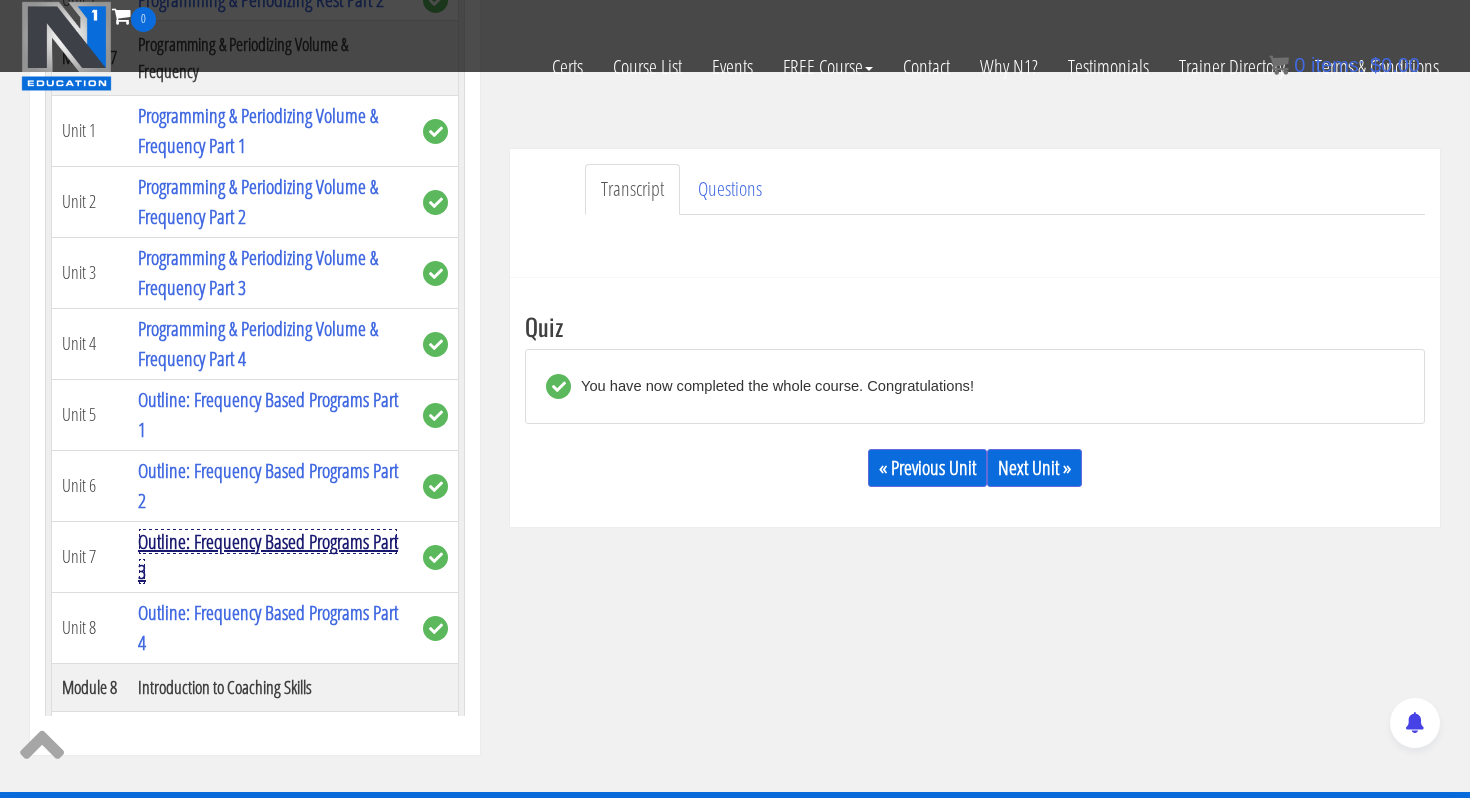 scroll, scrollTop: 526, scrollLeft: 0, axis: vertical 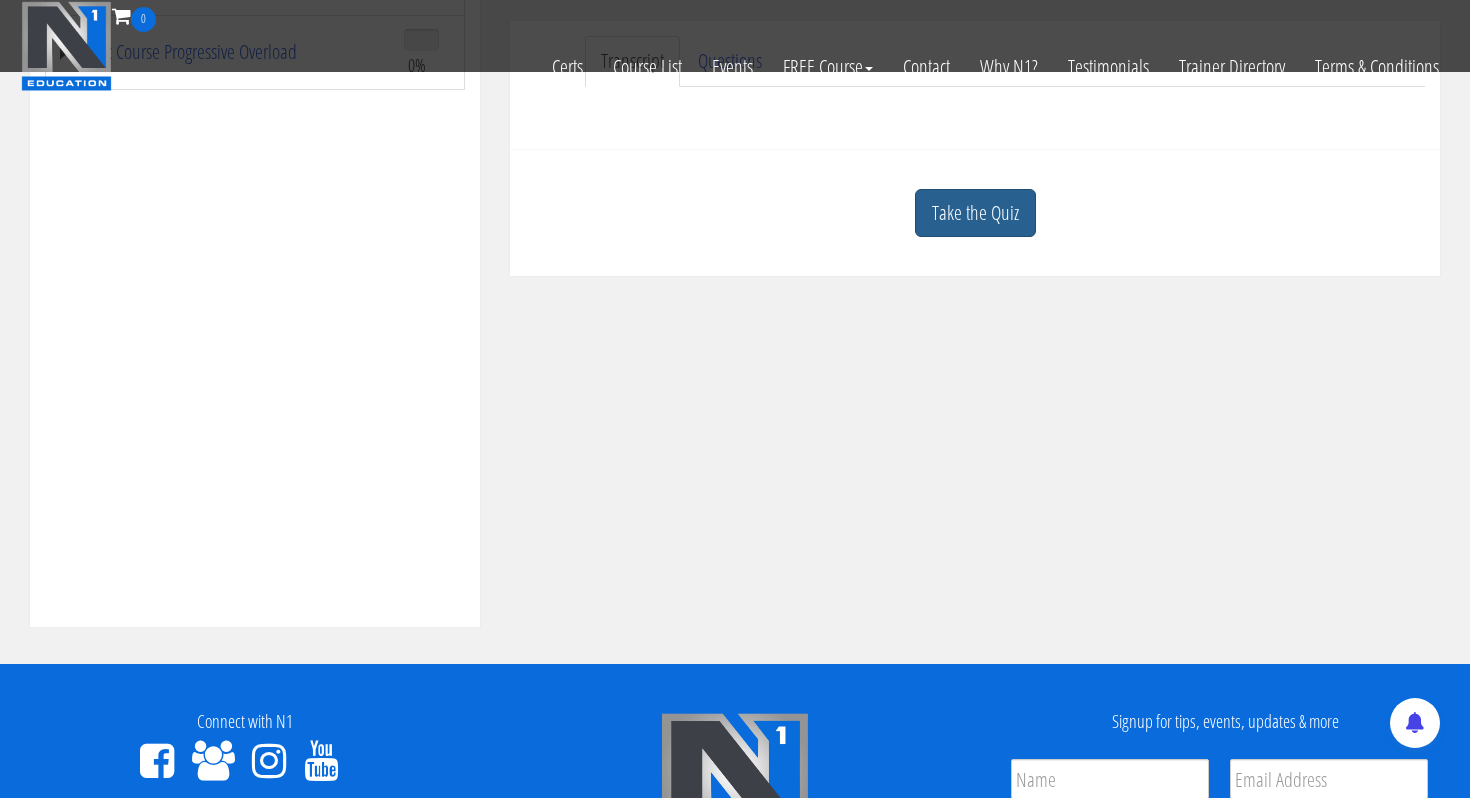 click on "Take the Quiz" at bounding box center (975, 213) 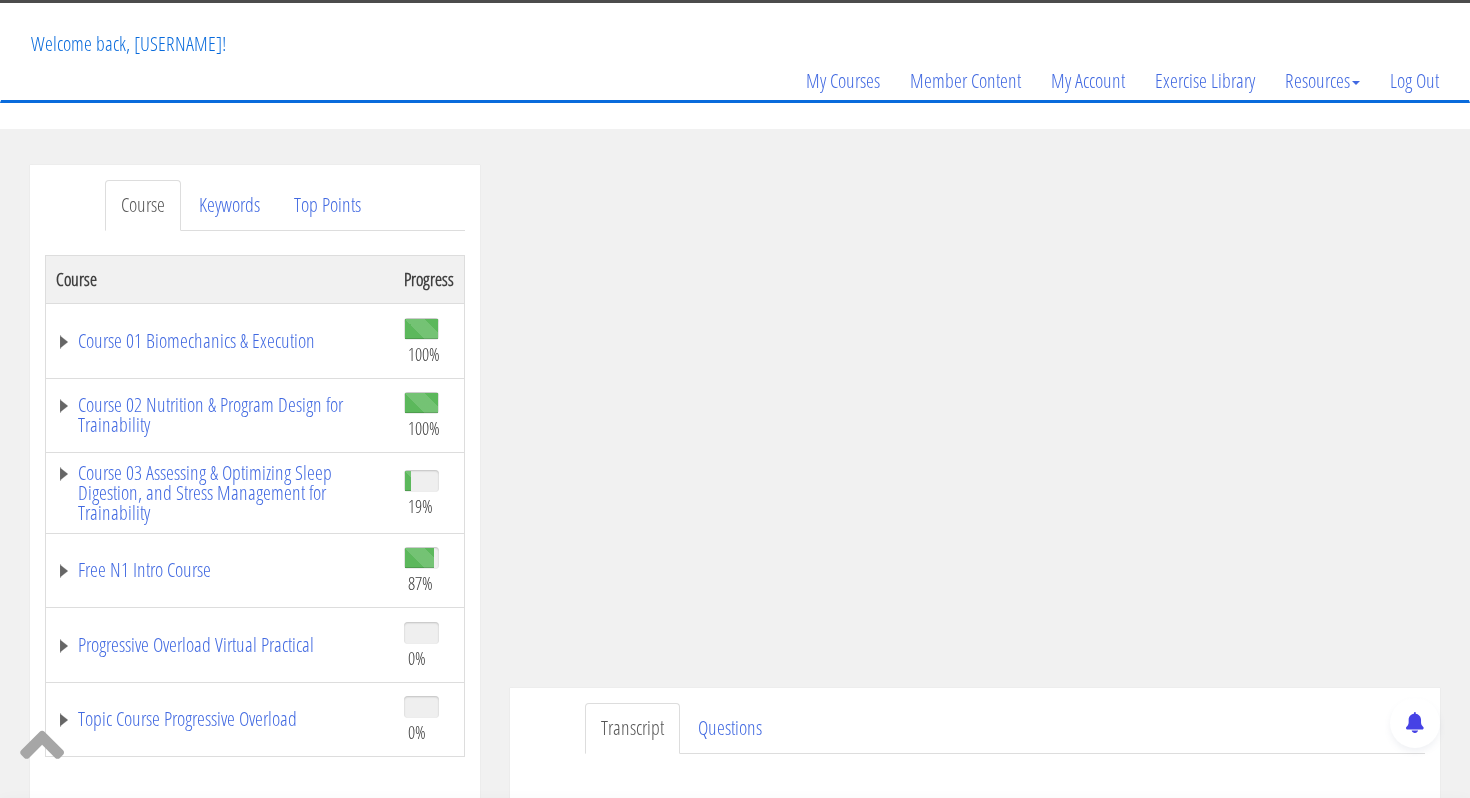 scroll, scrollTop: 0, scrollLeft: 0, axis: both 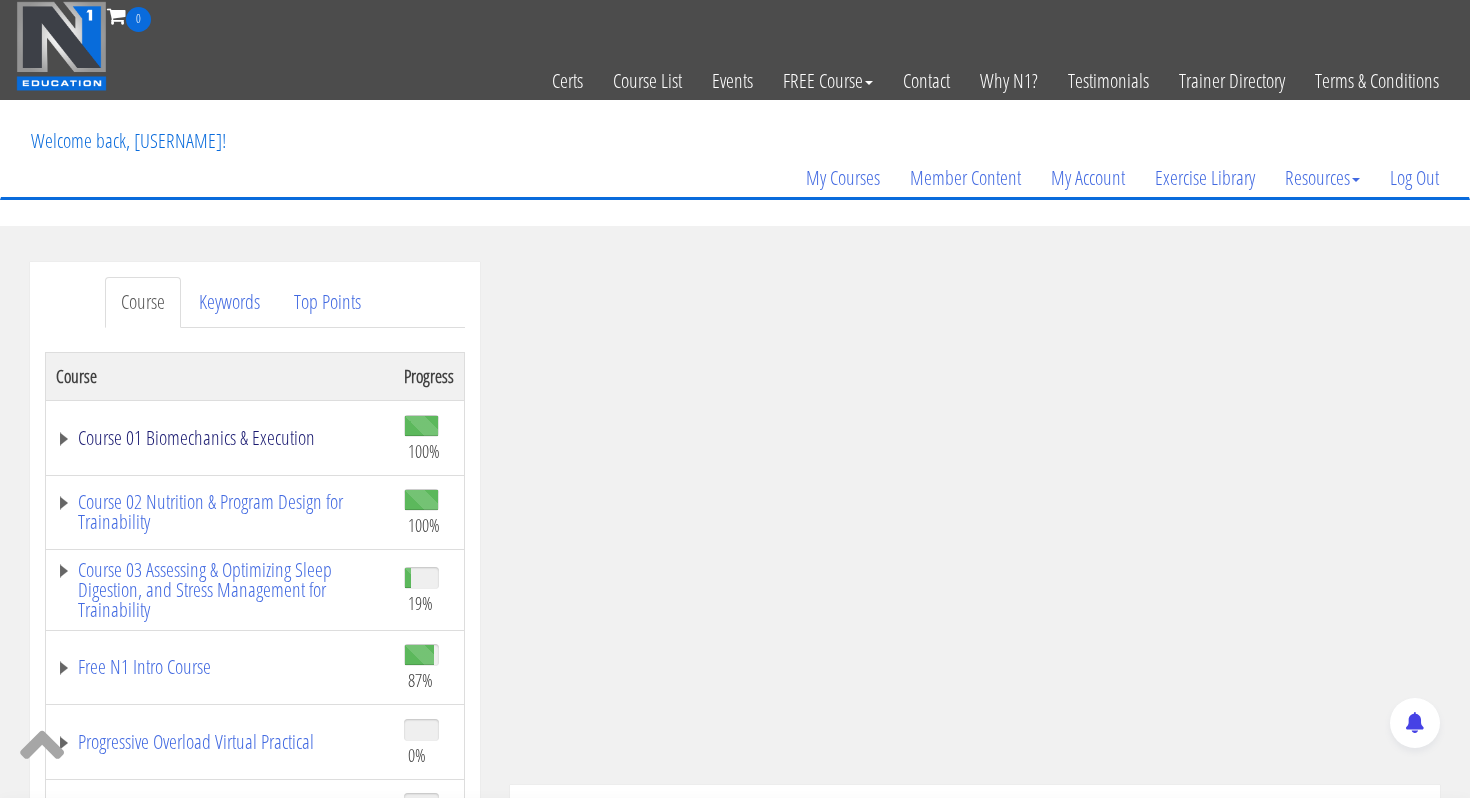 click on "Course 01 Biomechanics & Execution" at bounding box center [220, 438] 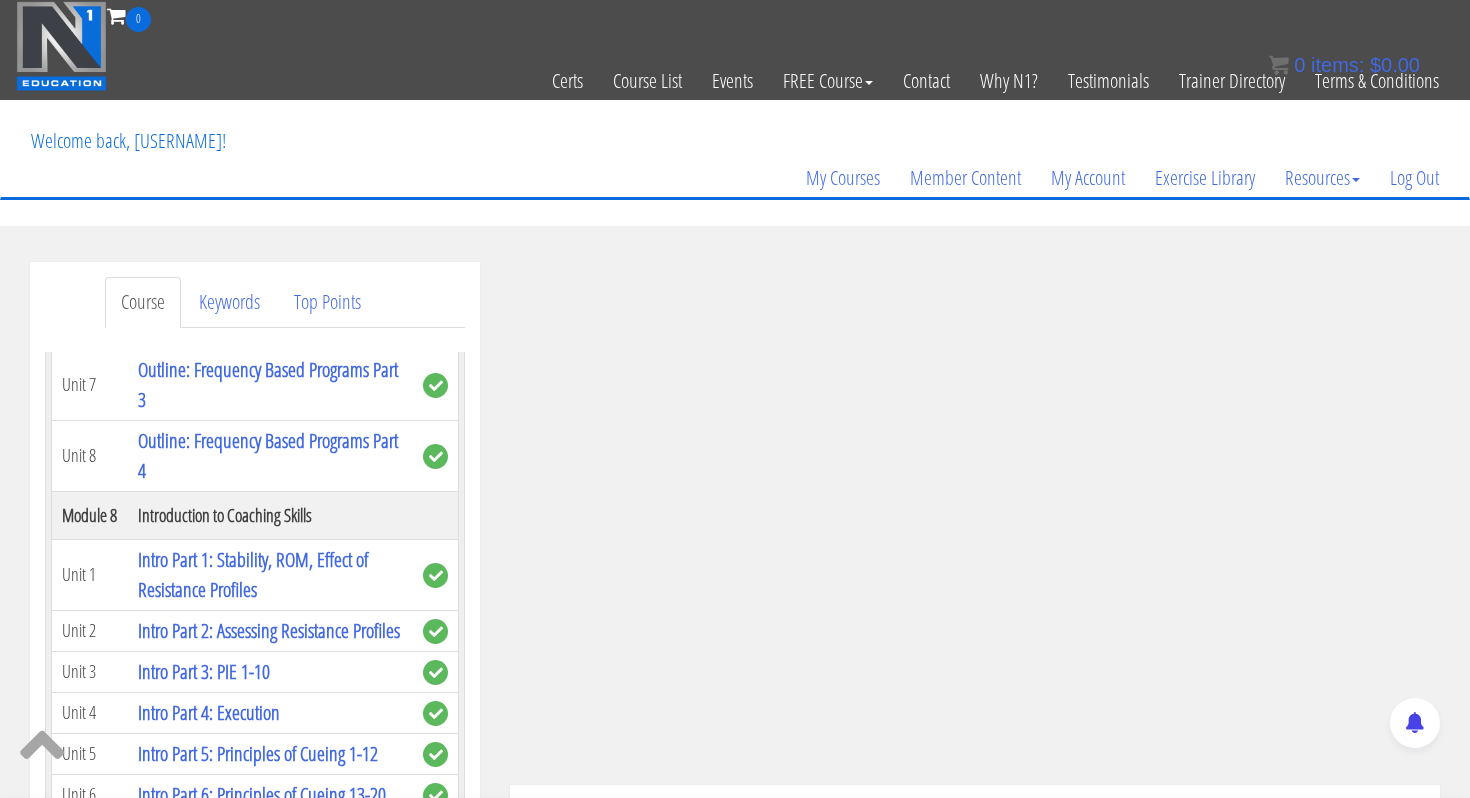 scroll, scrollTop: 2712, scrollLeft: 0, axis: vertical 